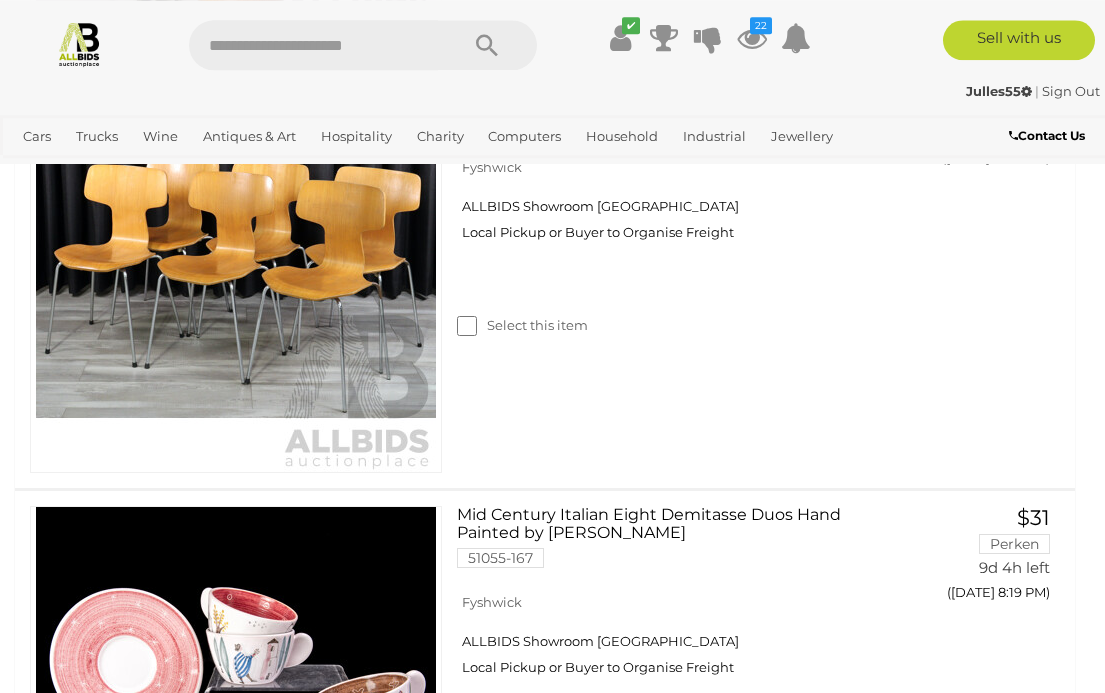 scroll, scrollTop: 9231, scrollLeft: 0, axis: vertical 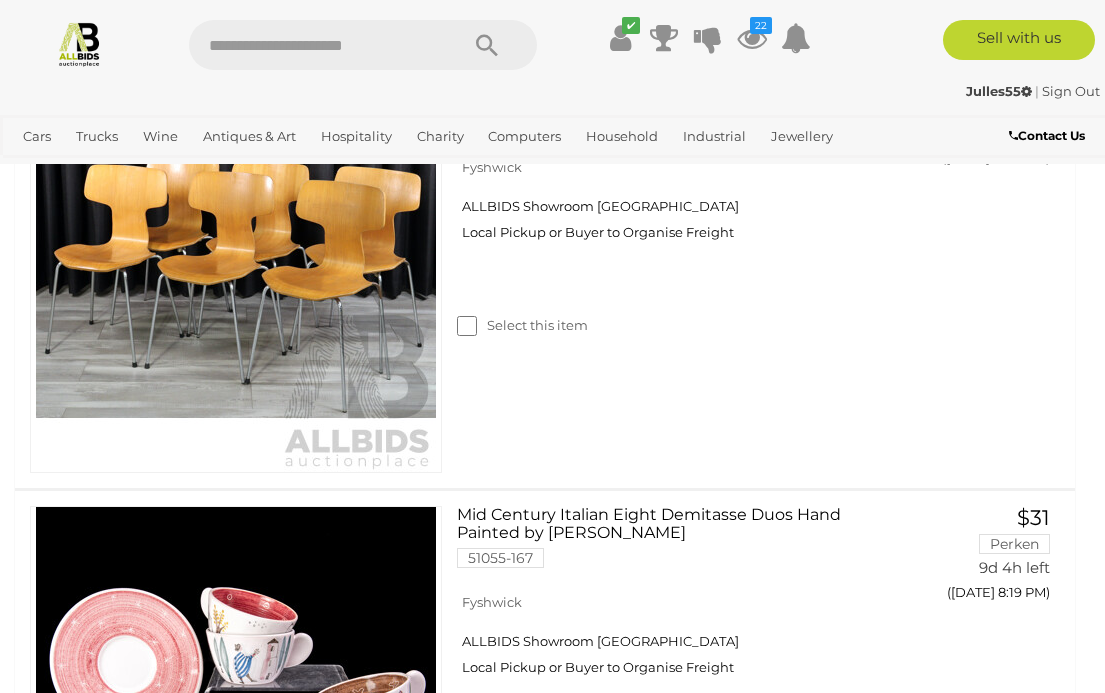 click on "View All Household  Auctions" at bounding box center [0, 0] 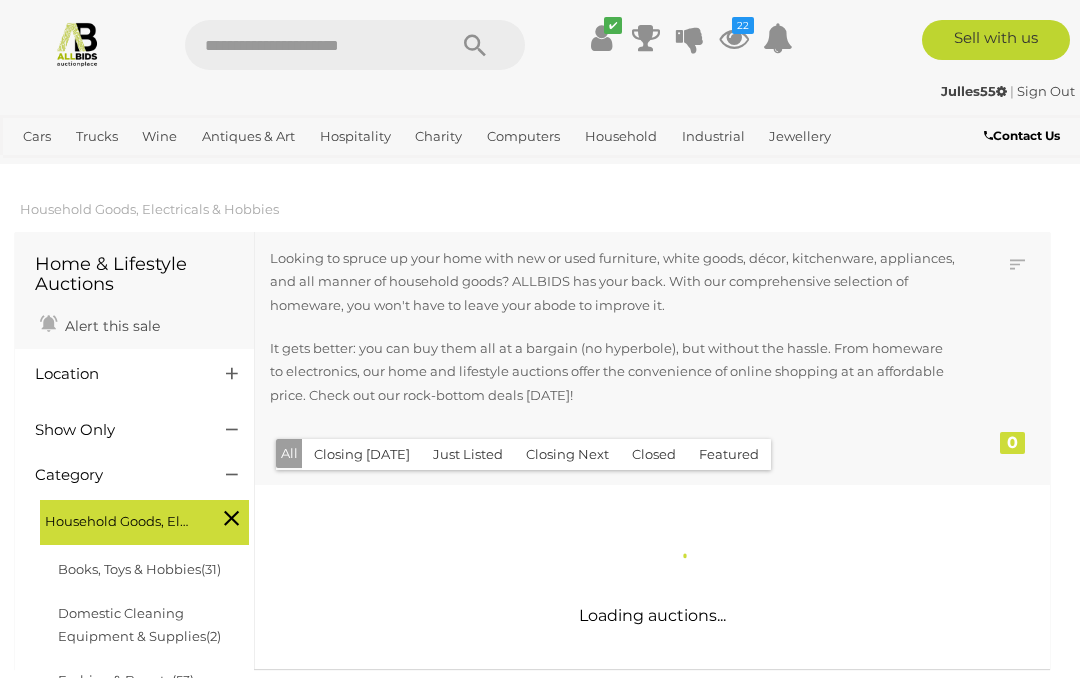 scroll, scrollTop: 0, scrollLeft: 0, axis: both 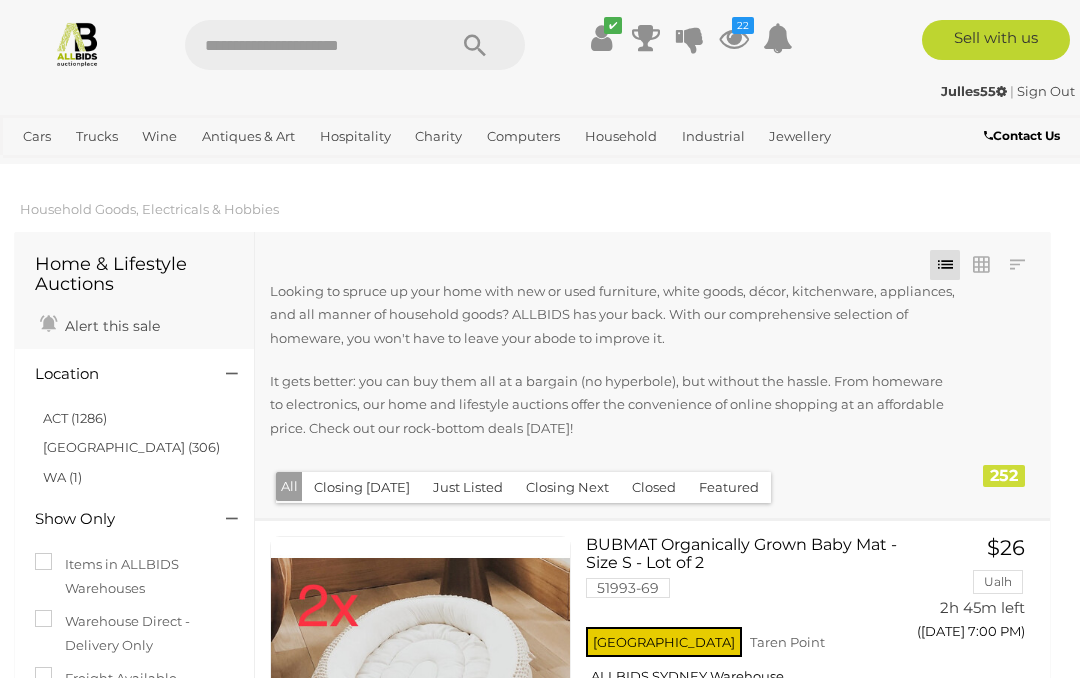 click on "ACT (1286)" at bounding box center (75, 418) 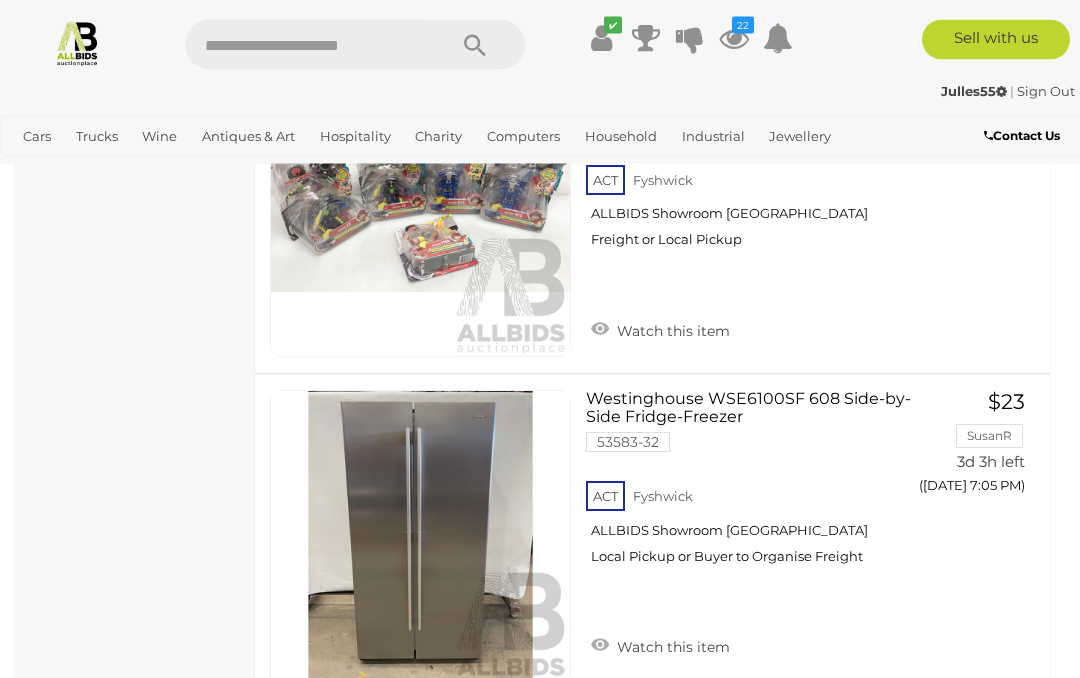 scroll, scrollTop: 4035, scrollLeft: 0, axis: vertical 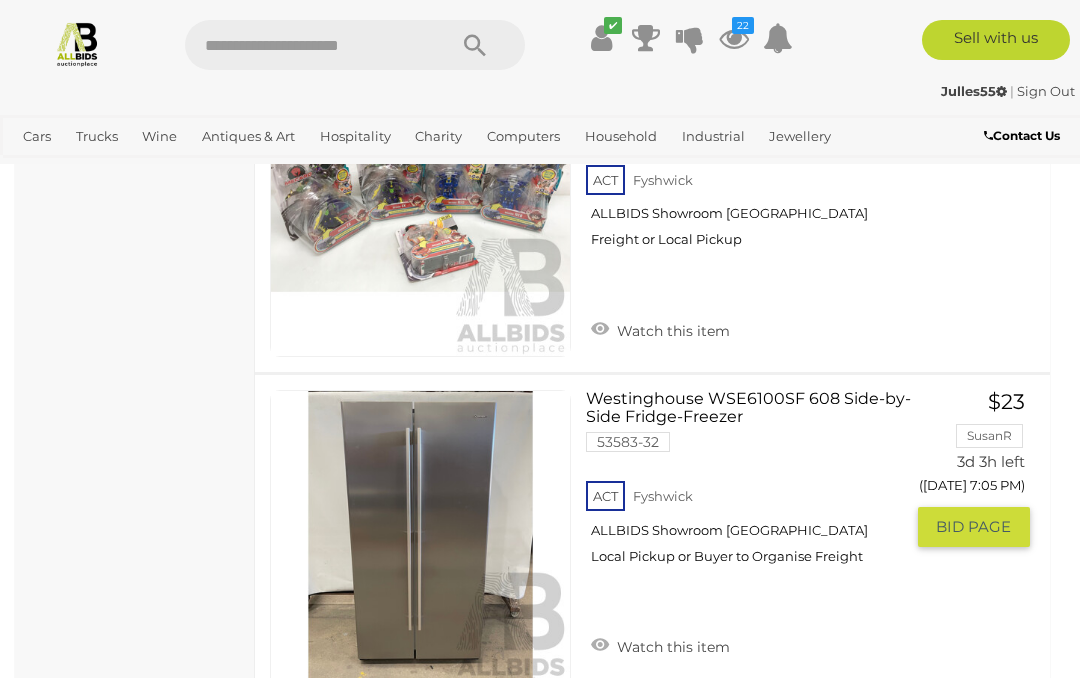 click on "Westinghouse WSE6100SF 608 Side-by-Side Fridge-Freezer
53583-32
ACT
Fyshwick" at bounding box center [751, 485] 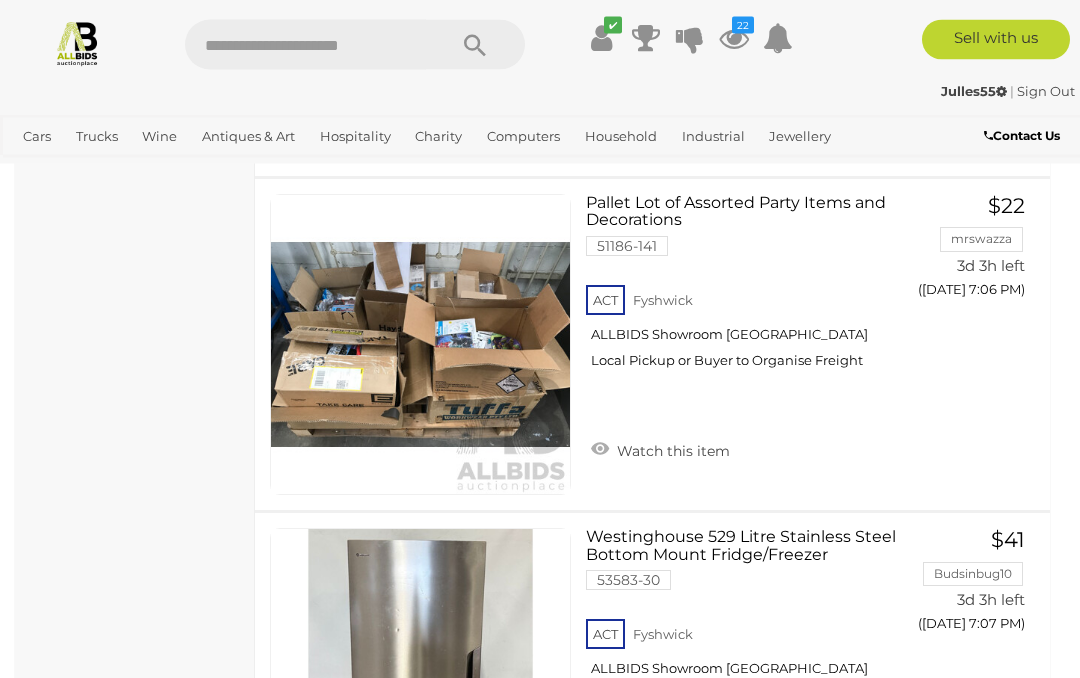scroll, scrollTop: 4991, scrollLeft: 0, axis: vertical 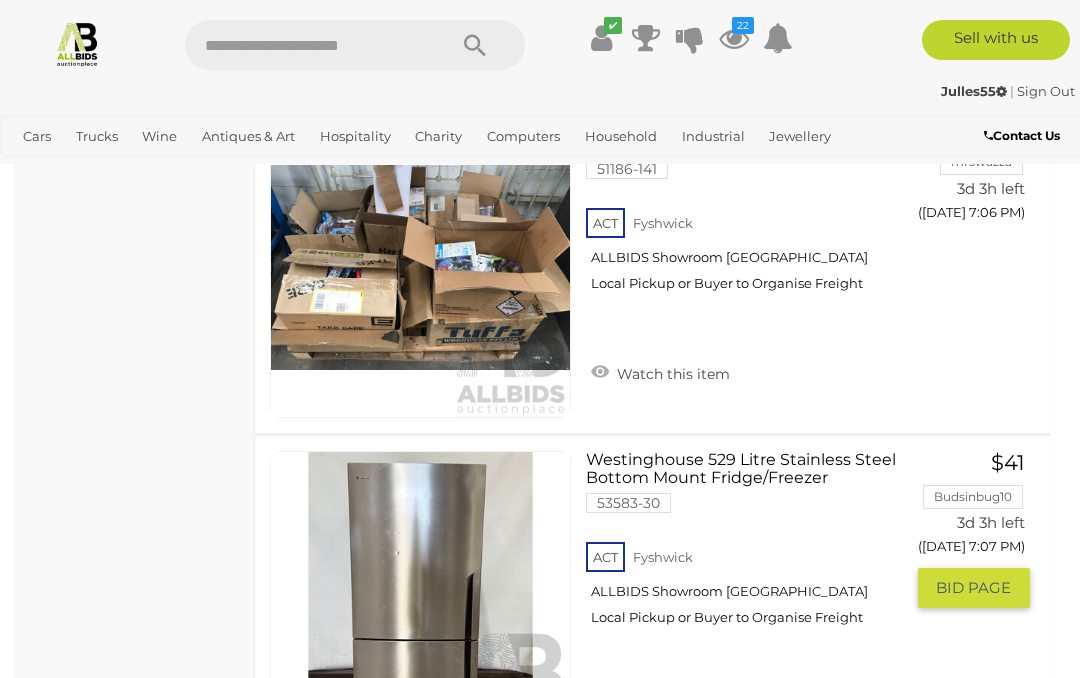 click on "Westinghouse 529 Litre Stainless Steel Bottom Mount Fridge/Freezer
53583-30
ACT
Fyshwick" at bounding box center [751, 546] 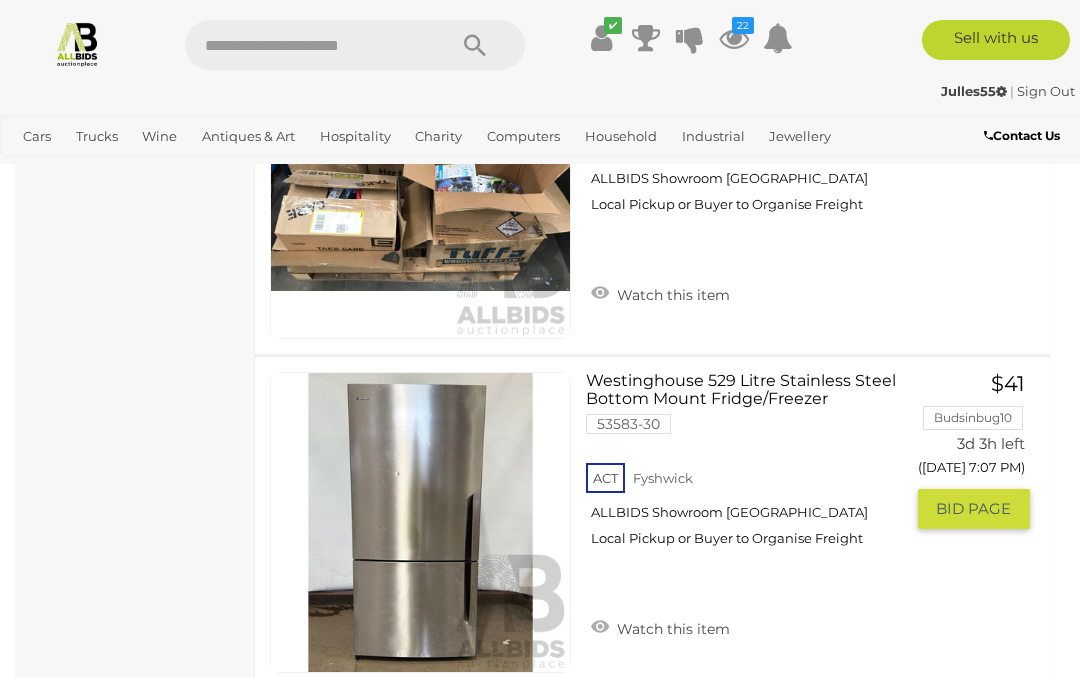 click on "Westinghouse 529 Litre Stainless Steel Bottom Mount Fridge/Freezer
53583-30
ACT
Fyshwick" at bounding box center (751, 467) 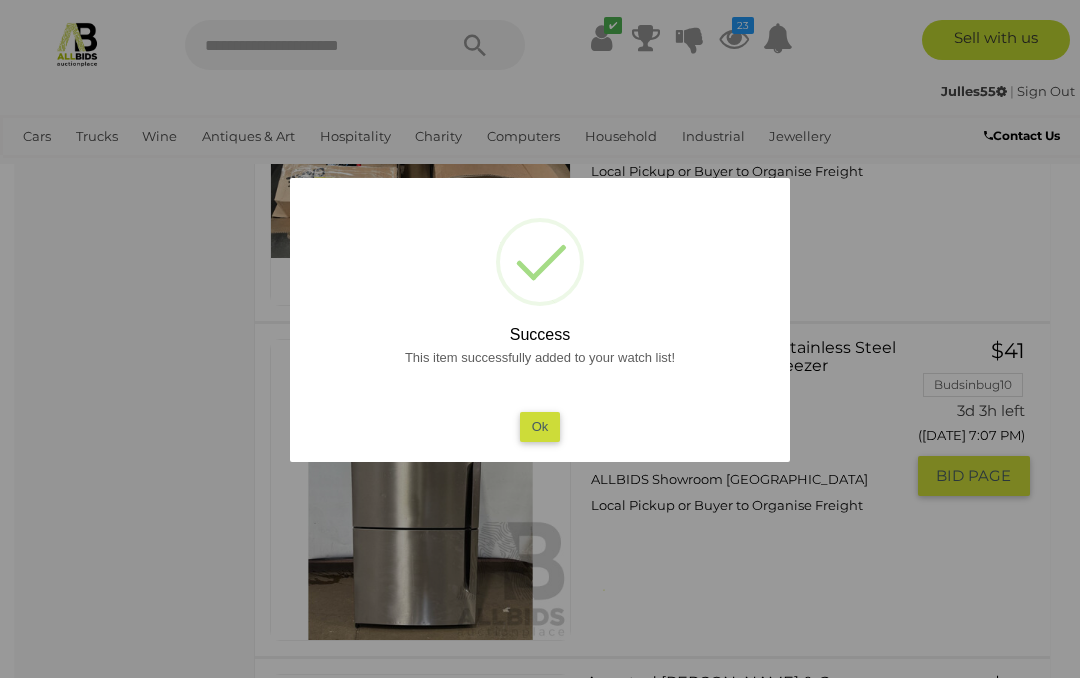 click on "Ok" at bounding box center (540, 426) 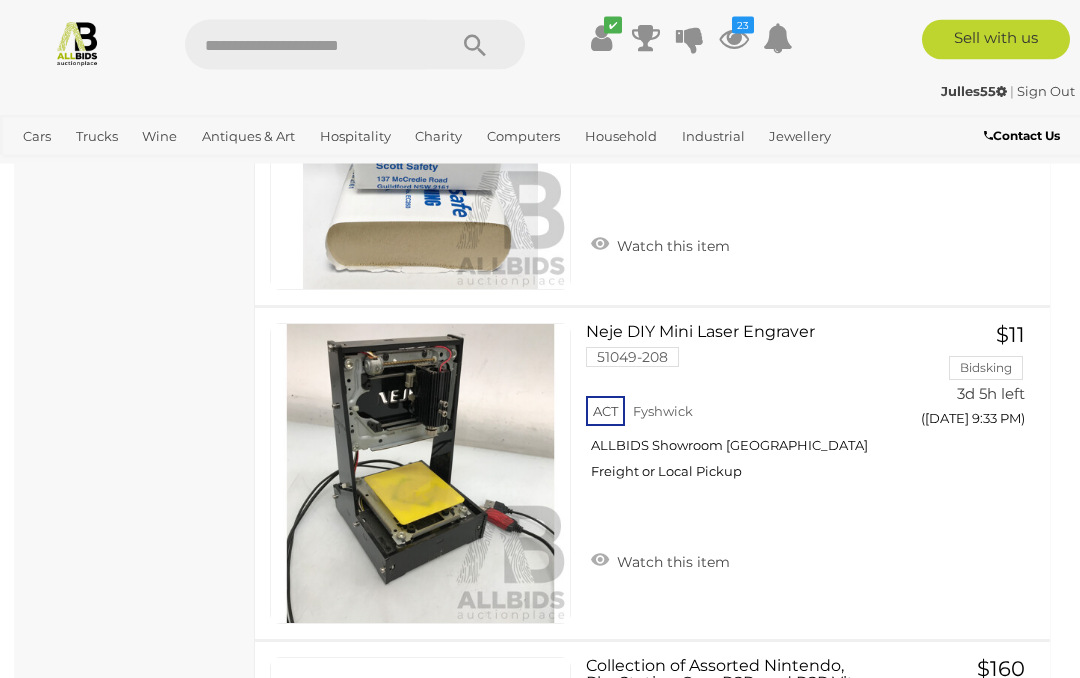 scroll, scrollTop: 12551, scrollLeft: 0, axis: vertical 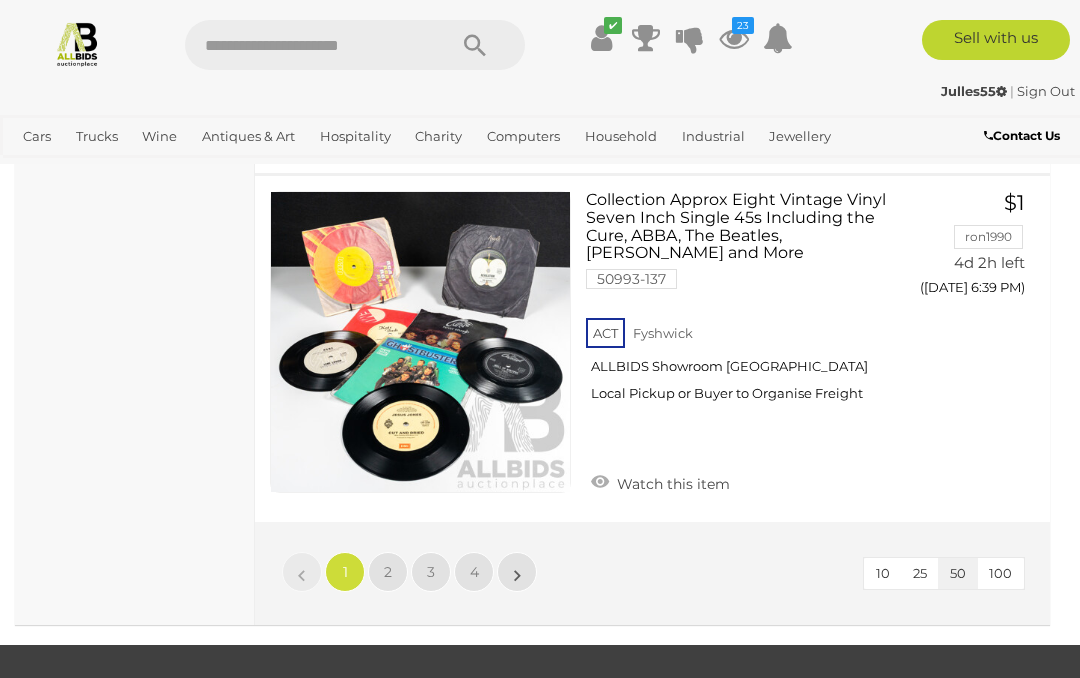 click on "2" at bounding box center [388, 572] 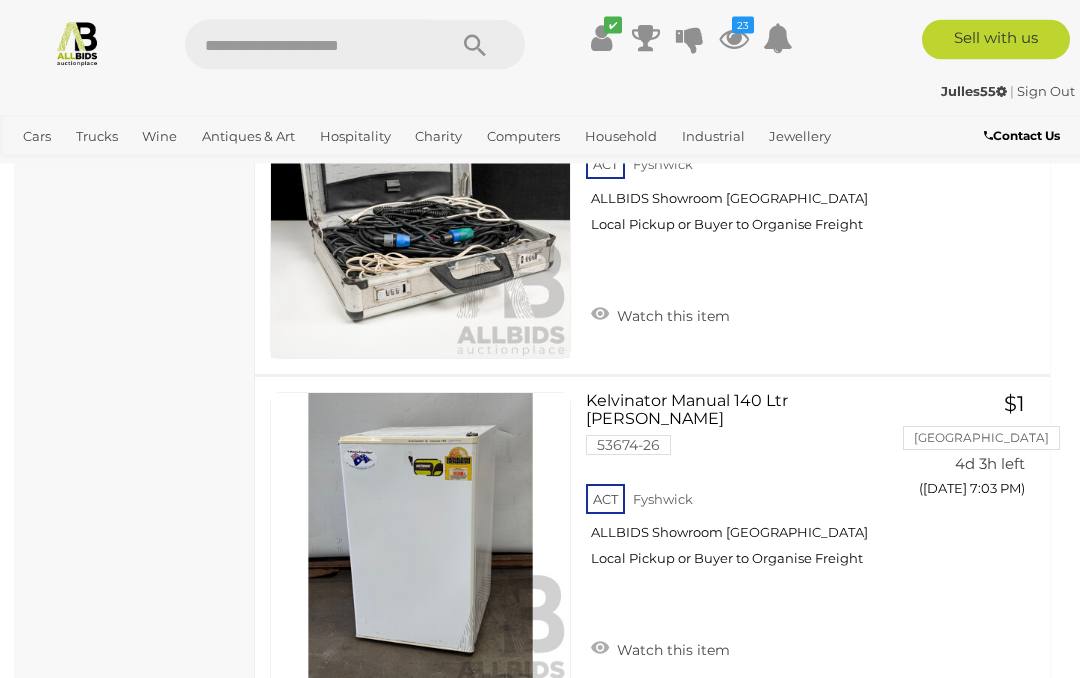 scroll, scrollTop: 6921, scrollLeft: 0, axis: vertical 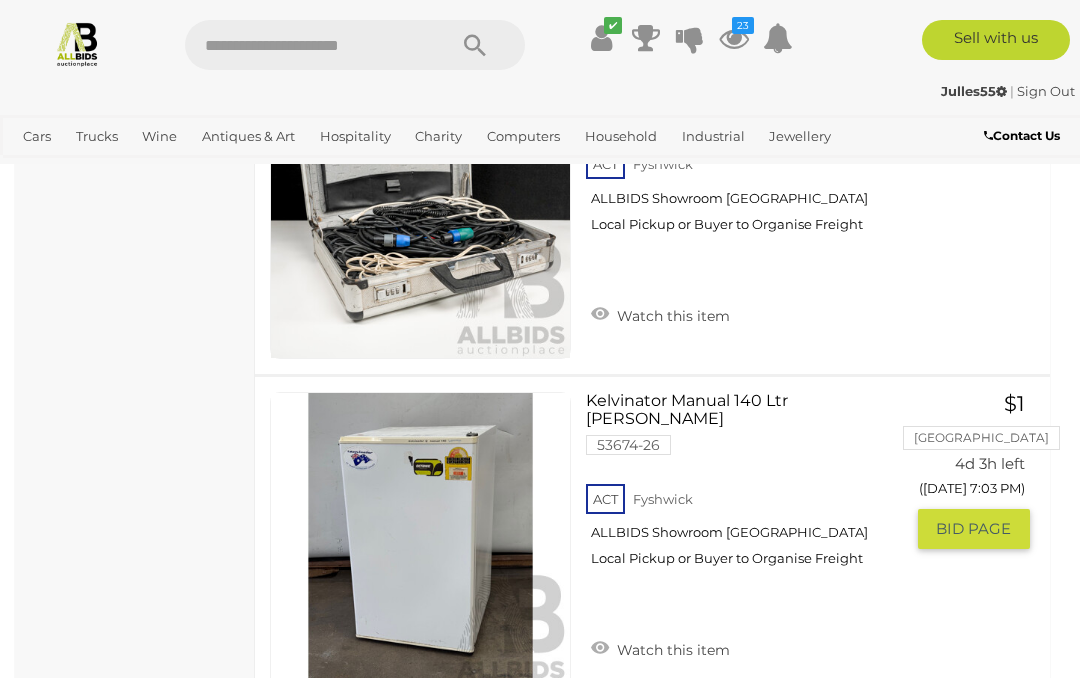 click on "Kelvinator Manual 140 Ltr Bar Fridge
53674-26
ACT
Fyshwick ALLBIDS Showroom Fyshwick" at bounding box center [751, 487] 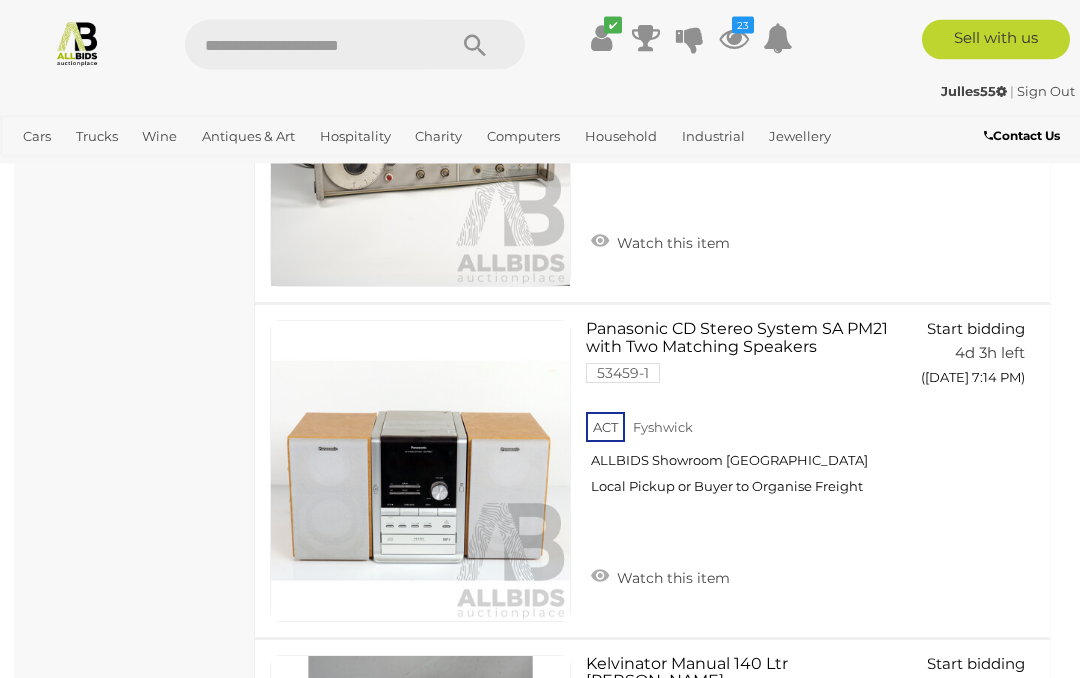 scroll, scrollTop: 13070, scrollLeft: 0, axis: vertical 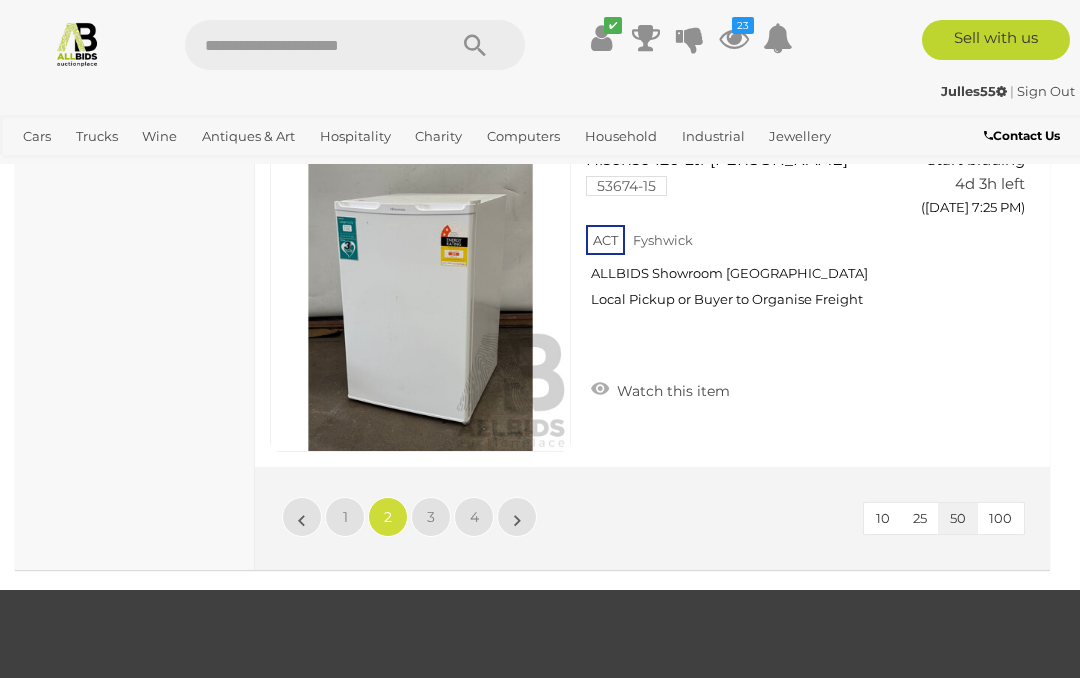 click on "3" at bounding box center [431, 517] 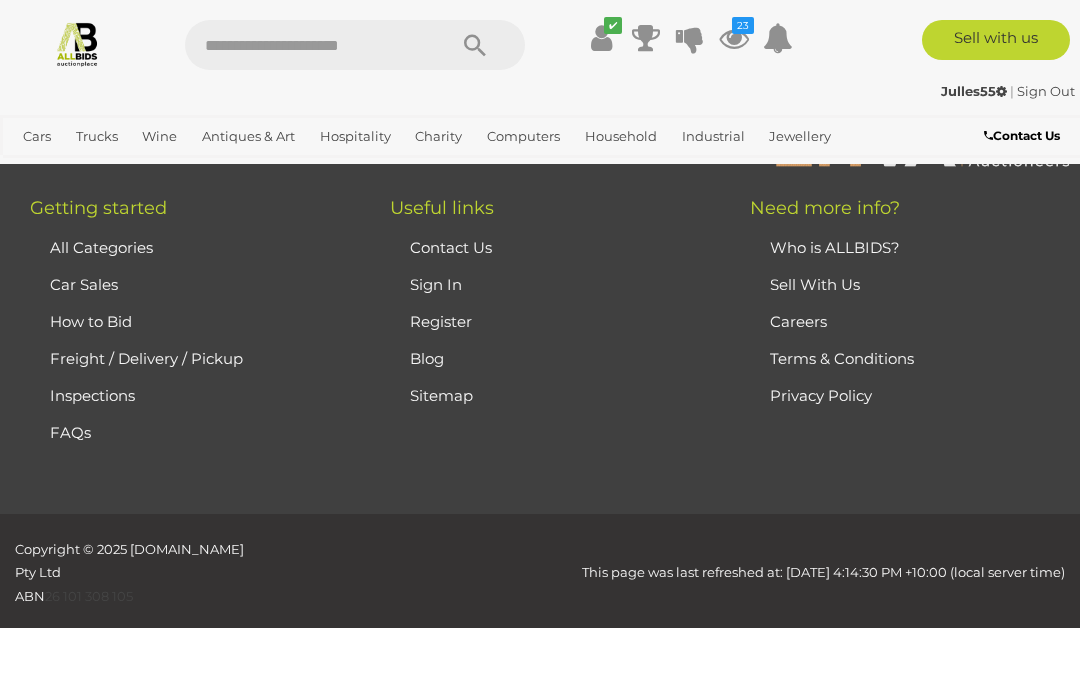 scroll, scrollTop: 315, scrollLeft: 0, axis: vertical 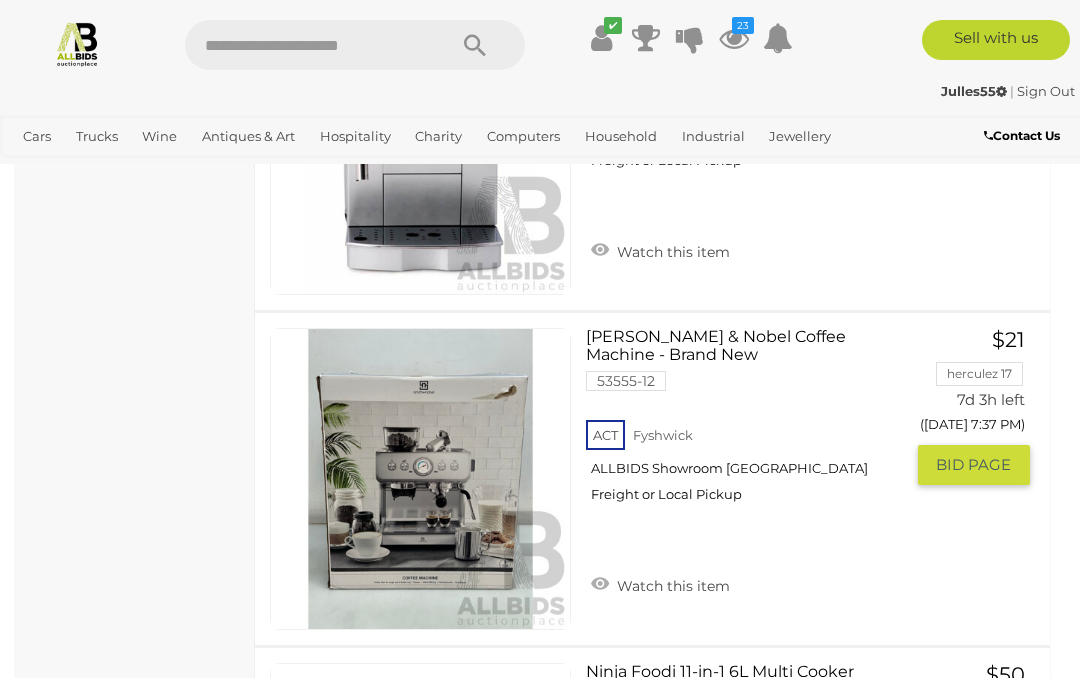 click on "Watch this item" at bounding box center (660, 584) 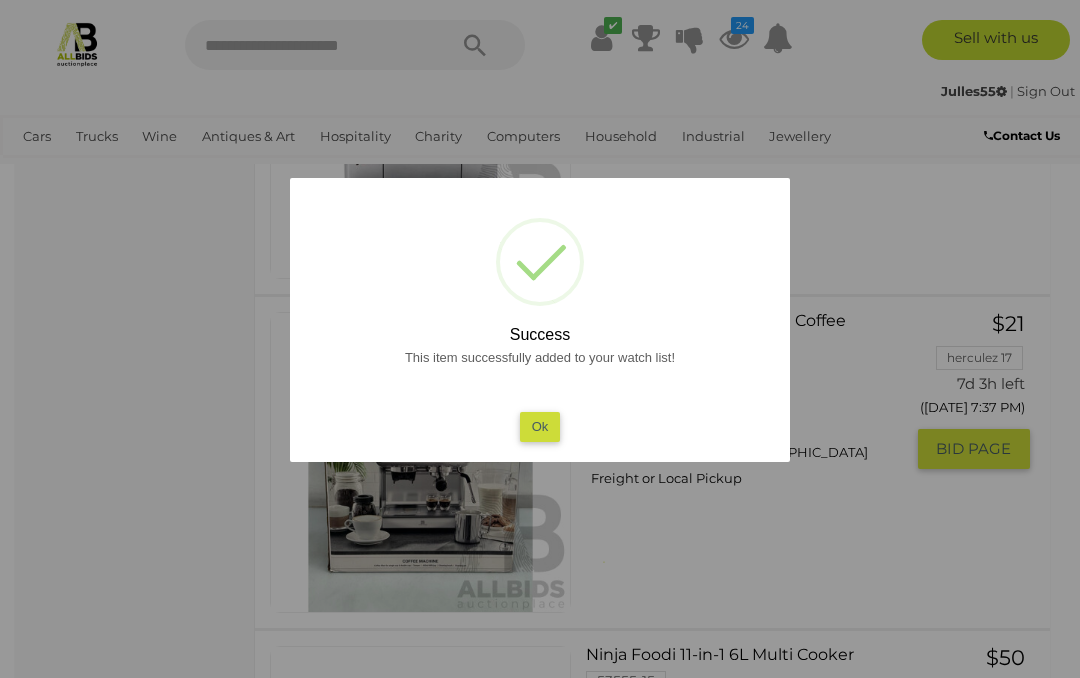 click on "Ok" at bounding box center [540, 426] 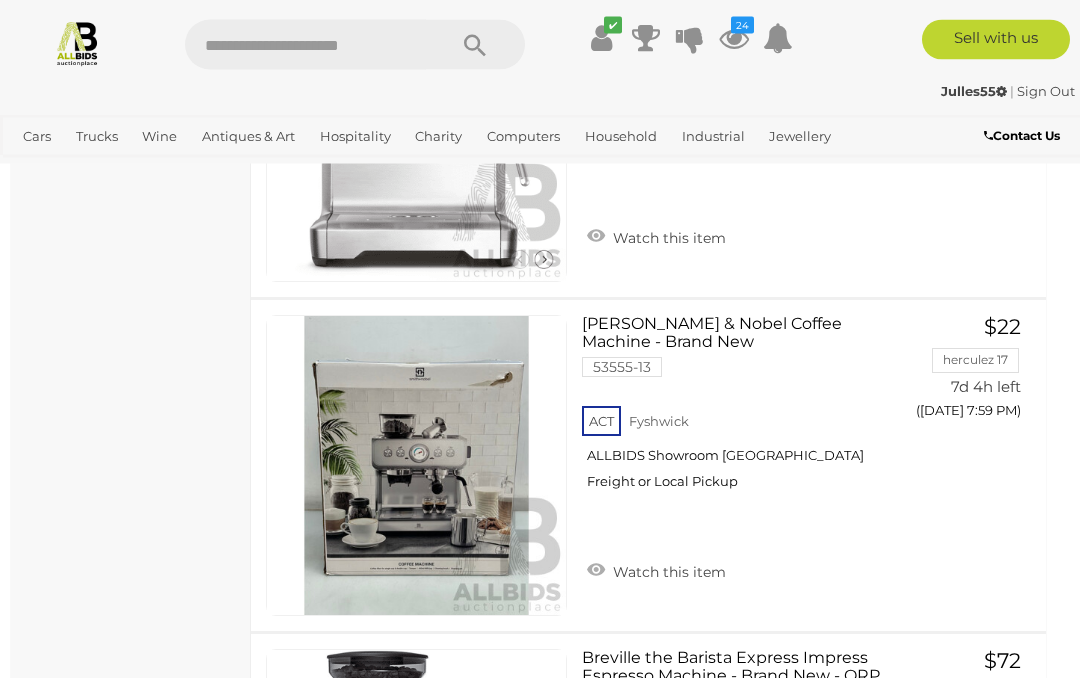 scroll, scrollTop: 16009, scrollLeft: 4, axis: both 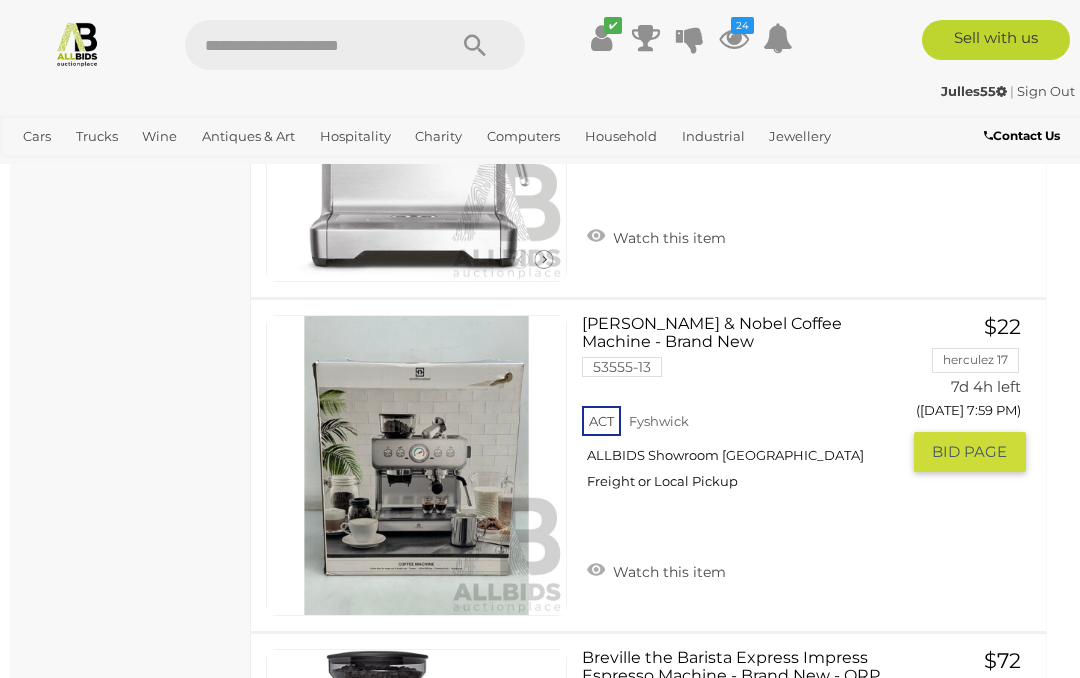 click on "Watch this item" at bounding box center [656, 570] 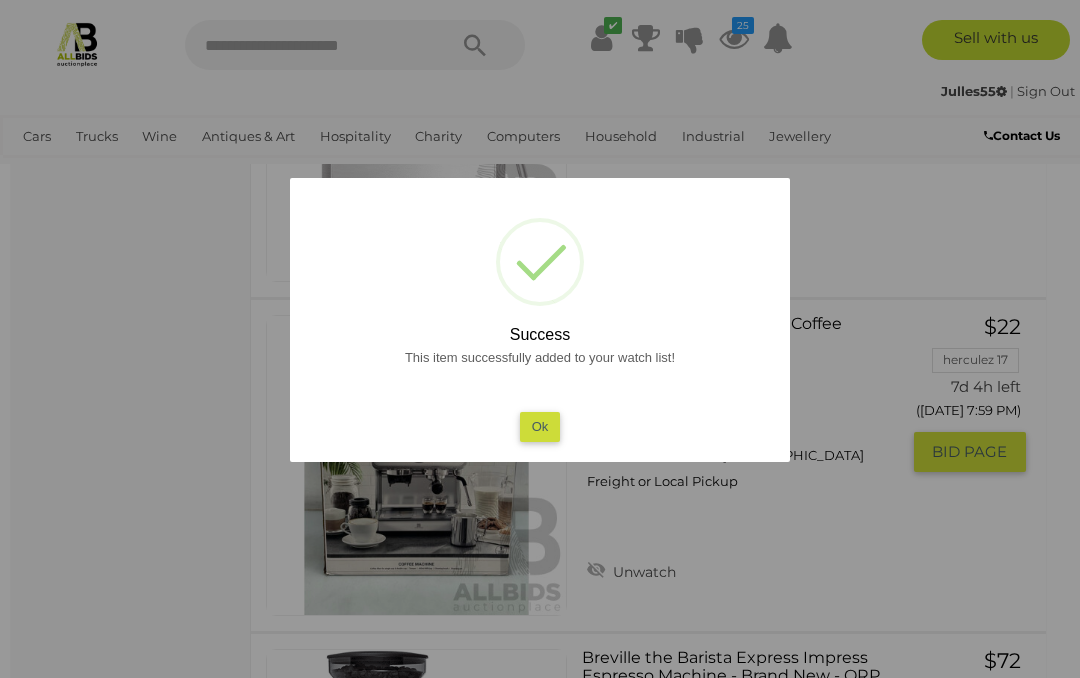 scroll, scrollTop: 16012, scrollLeft: 4, axis: both 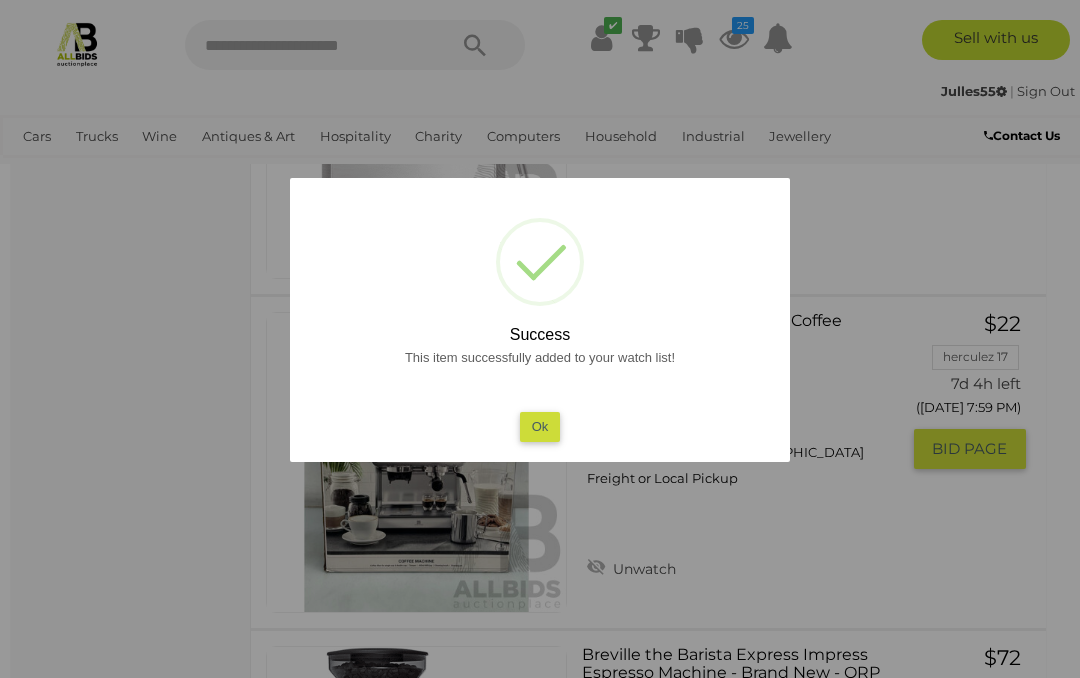 click on "Ok" at bounding box center [540, 426] 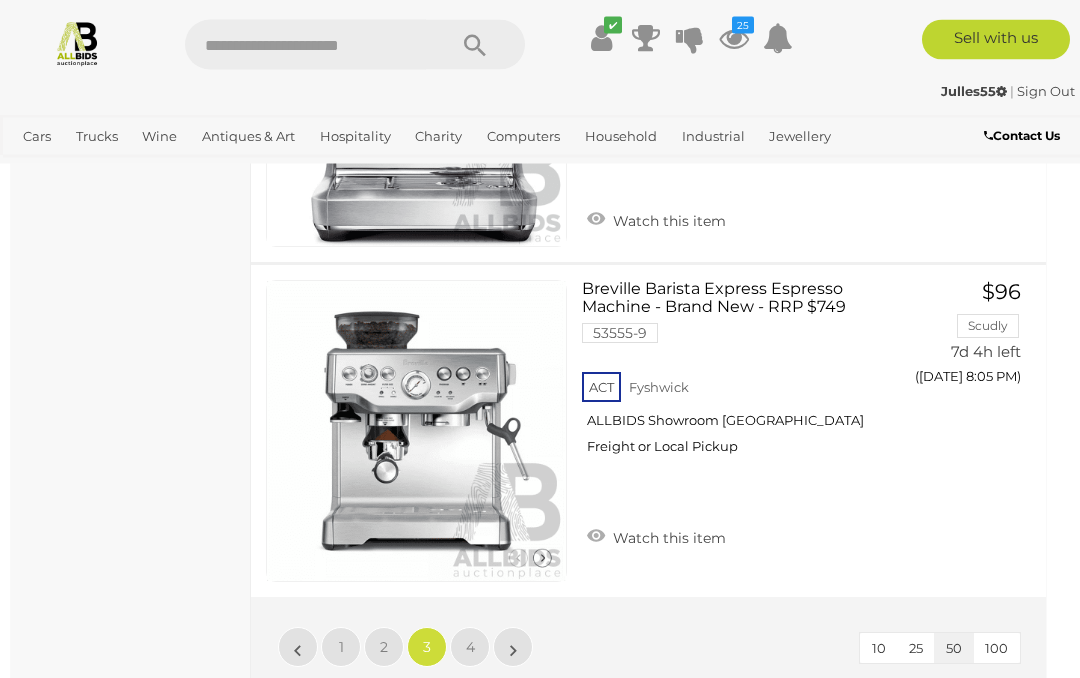 scroll, scrollTop: 16713, scrollLeft: 4, axis: both 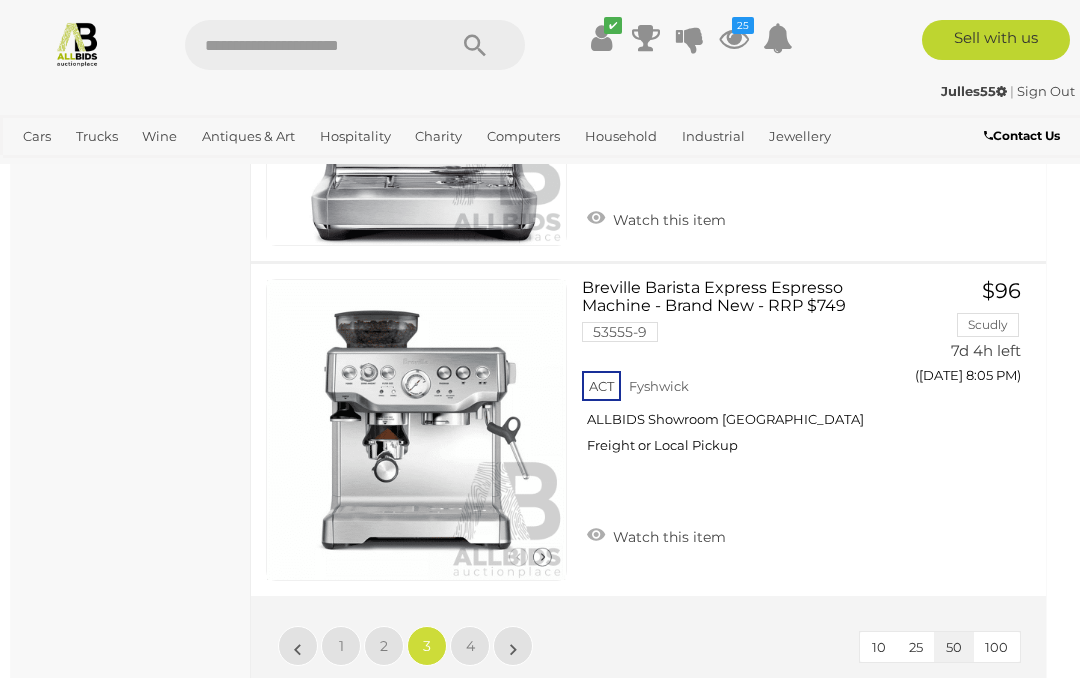 click on "4" at bounding box center [470, 646] 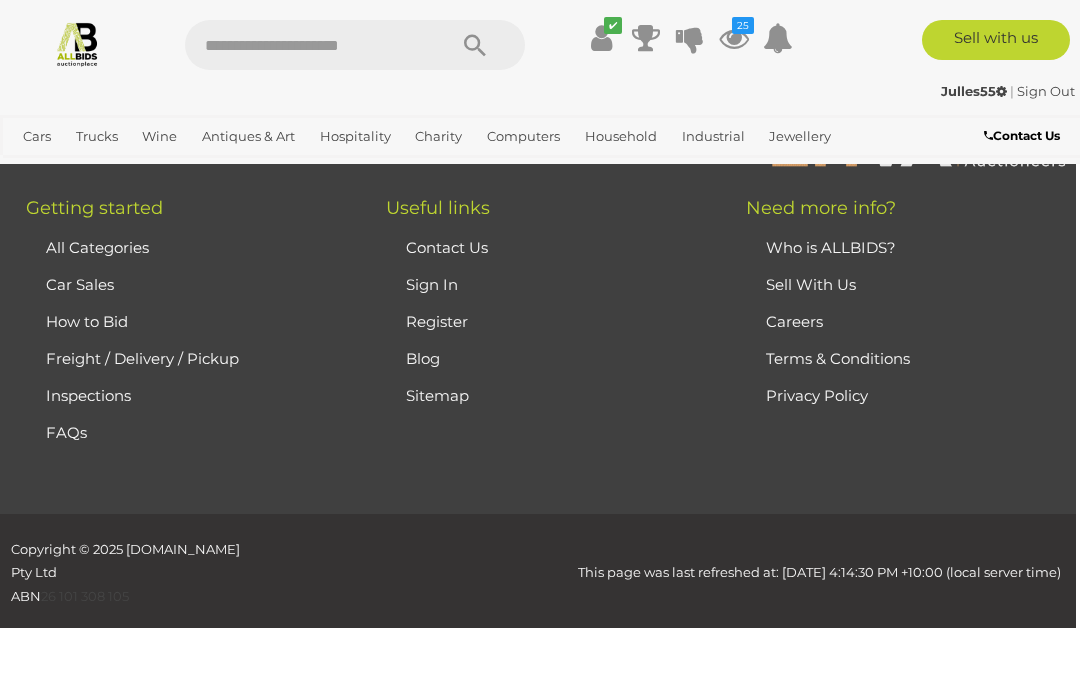scroll, scrollTop: 315, scrollLeft: 0, axis: vertical 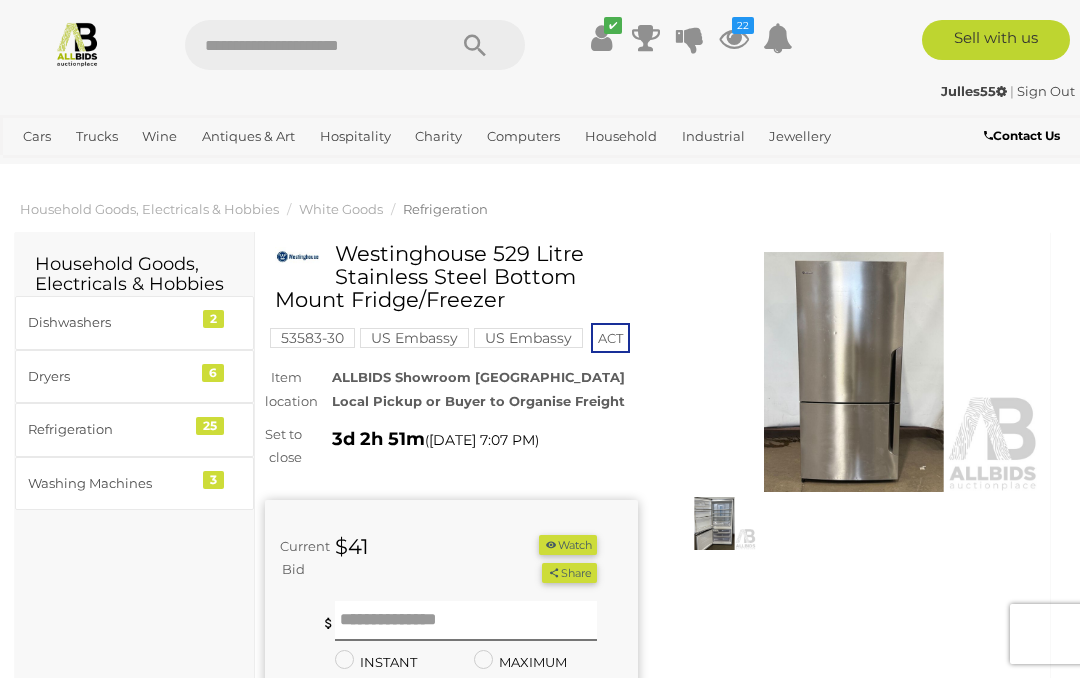 click at bounding box center [714, 524] 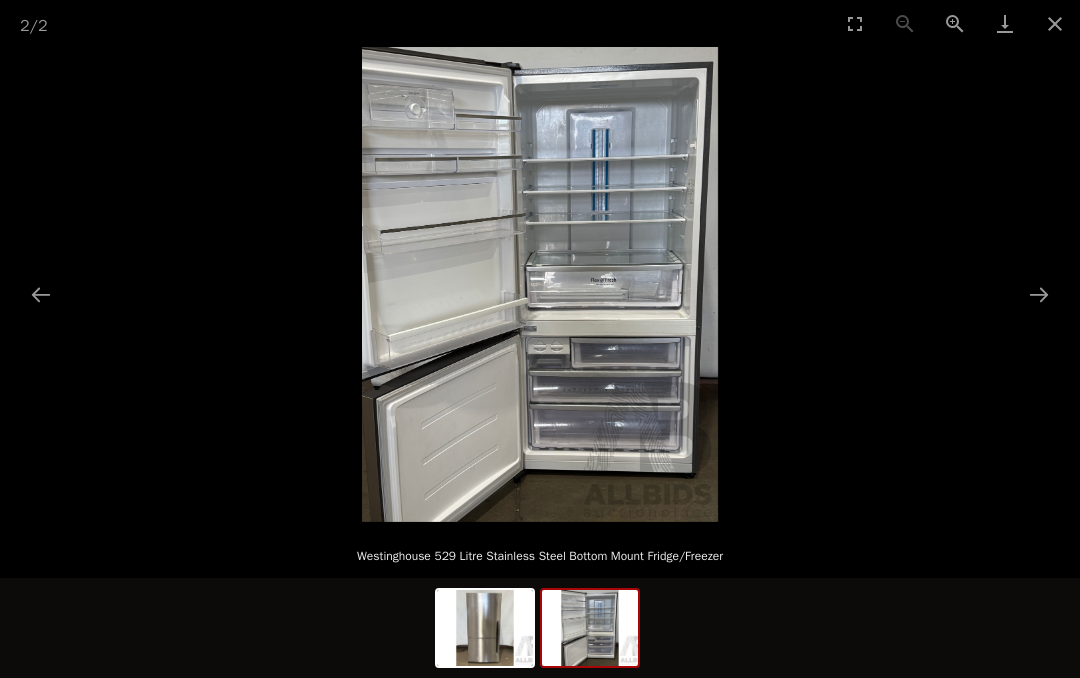 click at bounding box center [1039, 294] 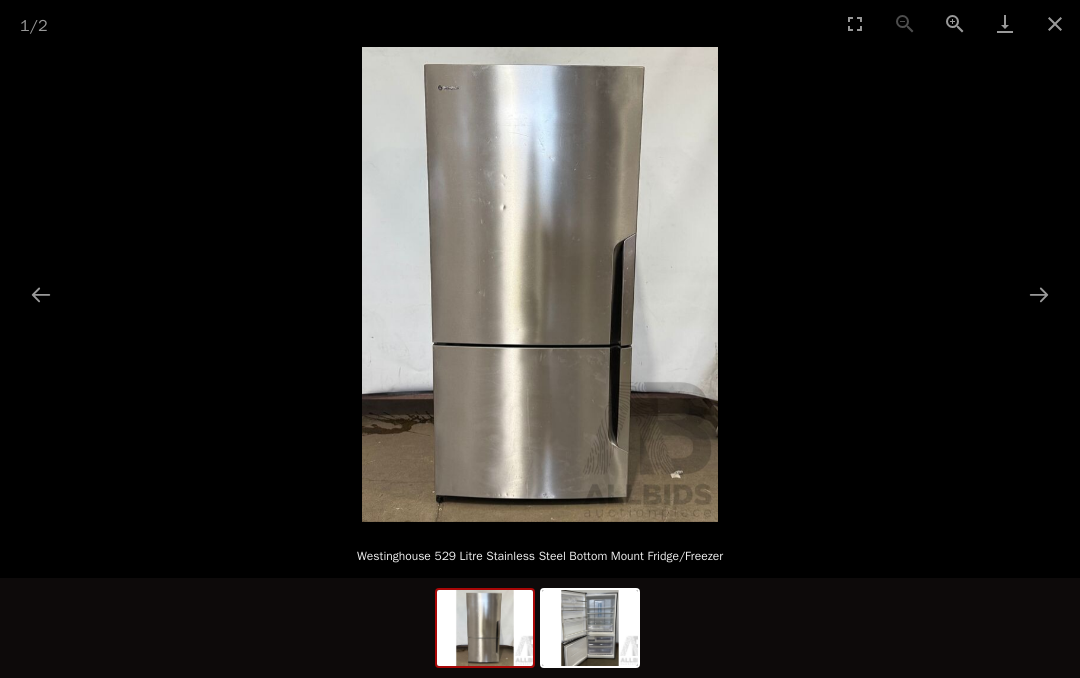 click at bounding box center [540, 284] 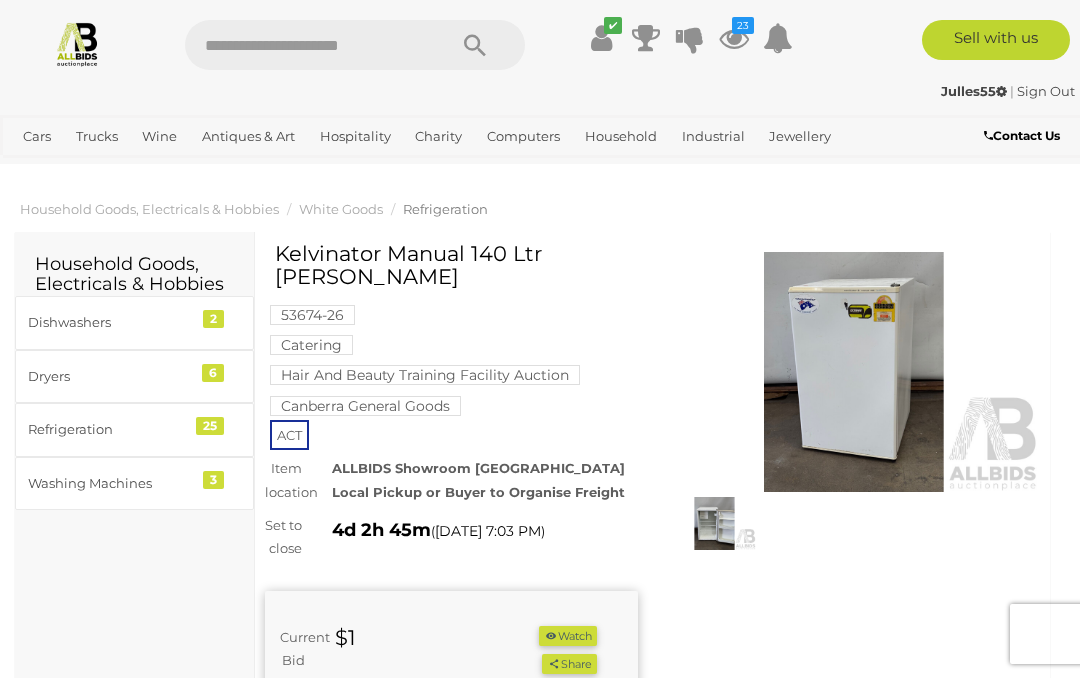 scroll, scrollTop: 0, scrollLeft: 0, axis: both 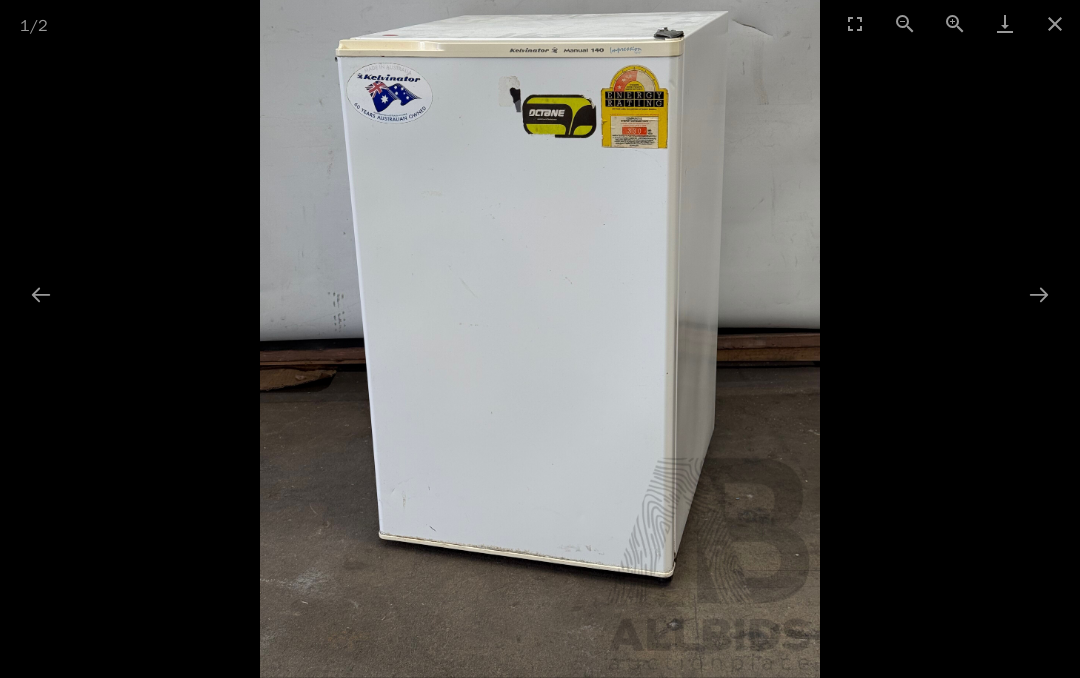 click at bounding box center [1039, 294] 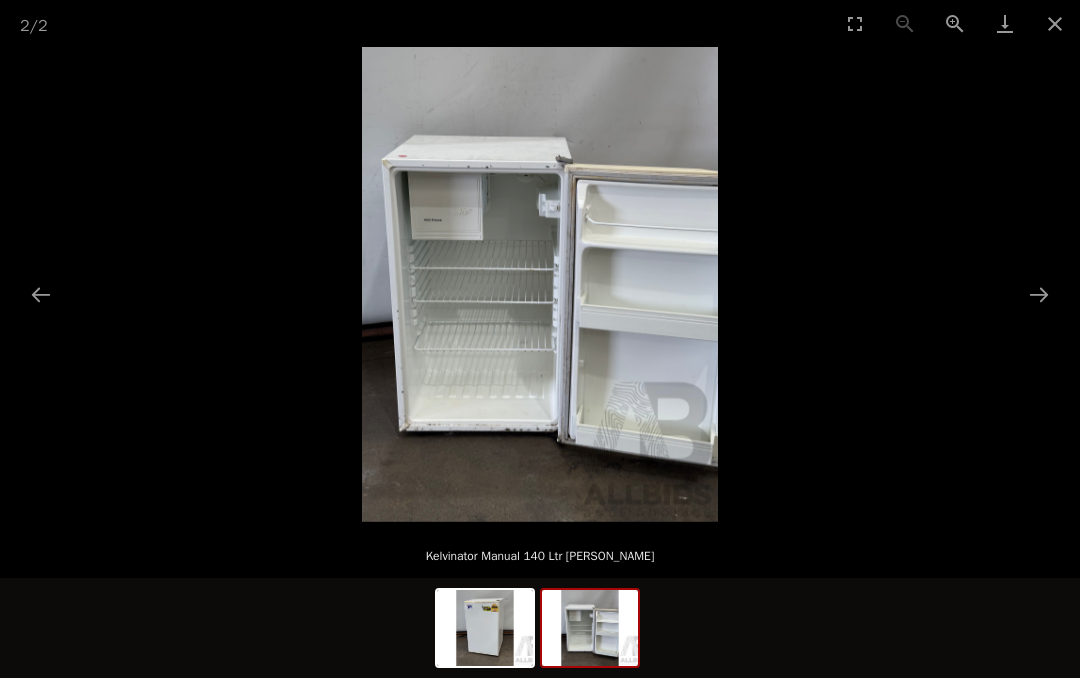 click at bounding box center [1055, 23] 